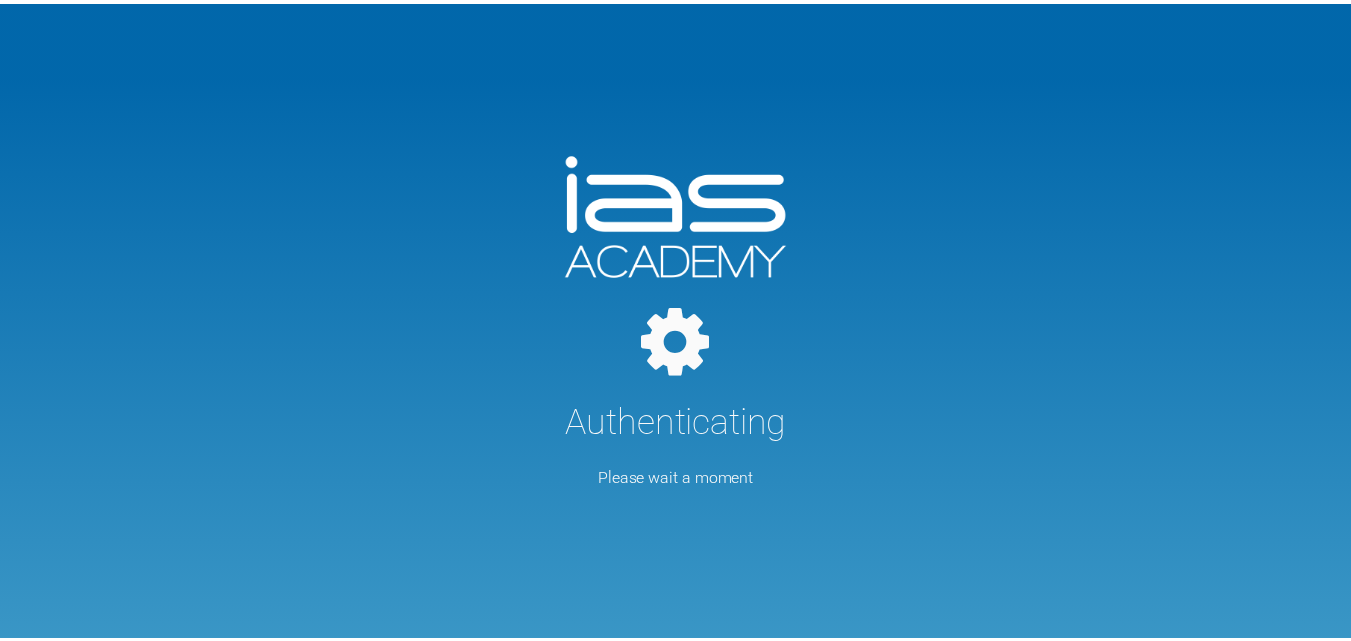 scroll, scrollTop: 0, scrollLeft: 0, axis: both 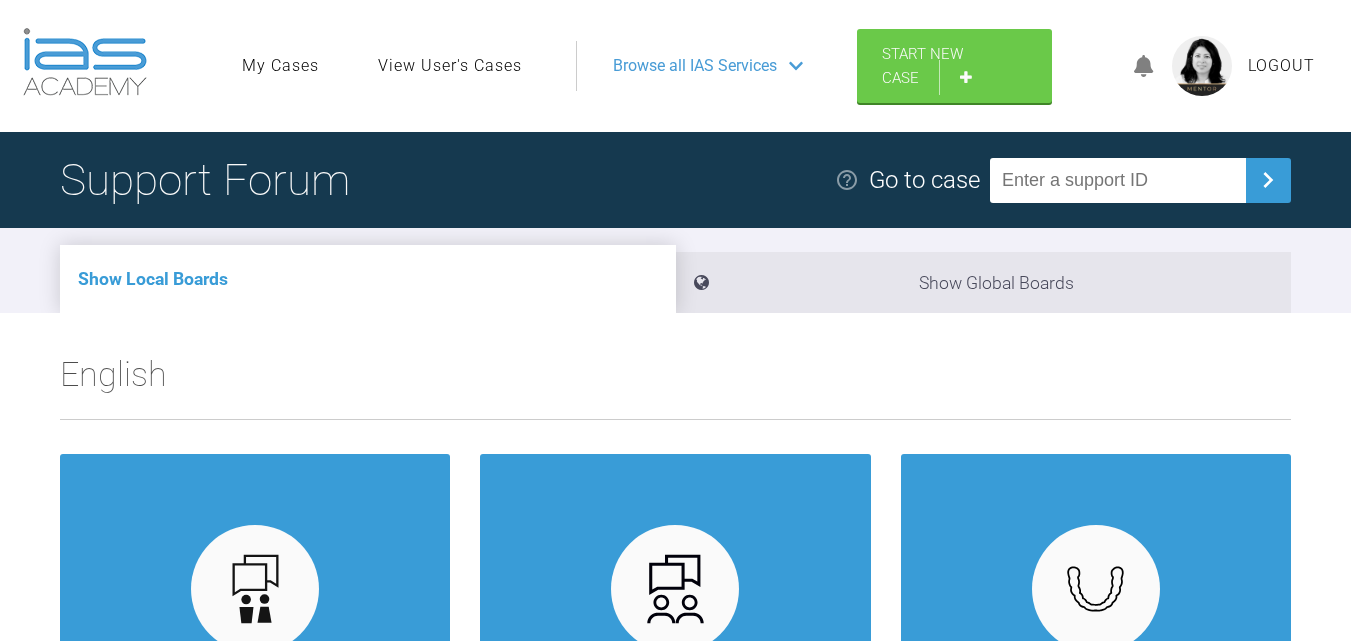 click on "My Cases" at bounding box center [280, 66] 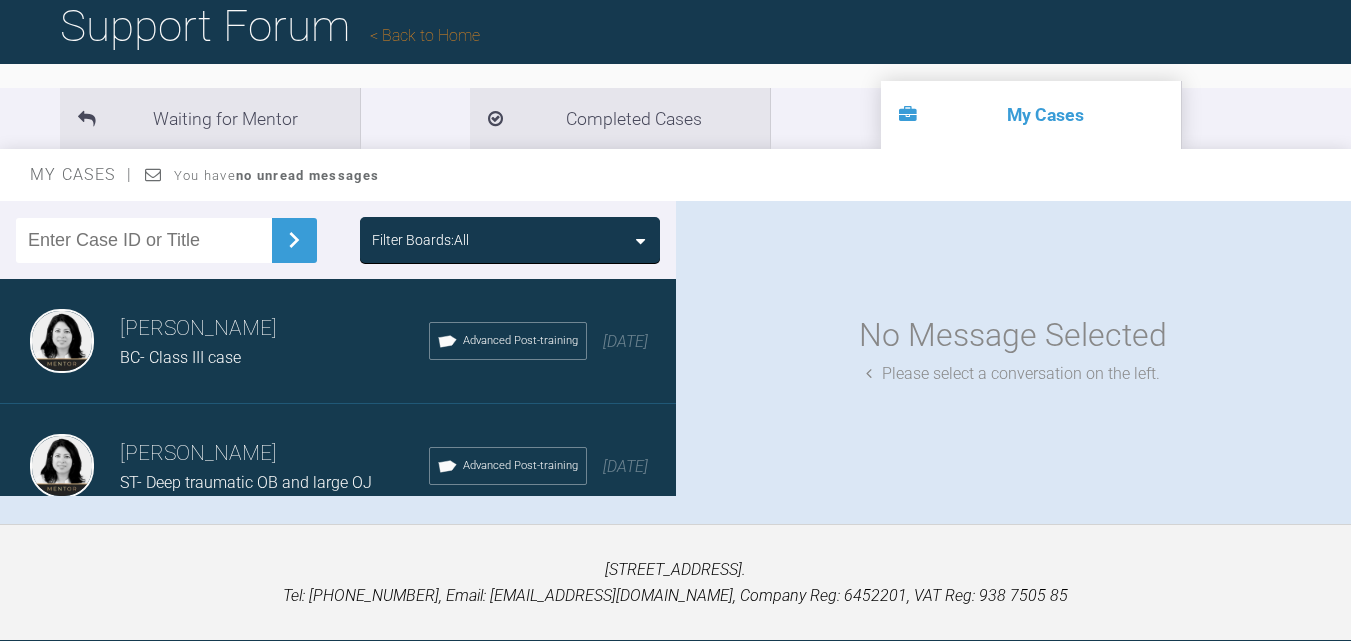 scroll, scrollTop: 200, scrollLeft: 0, axis: vertical 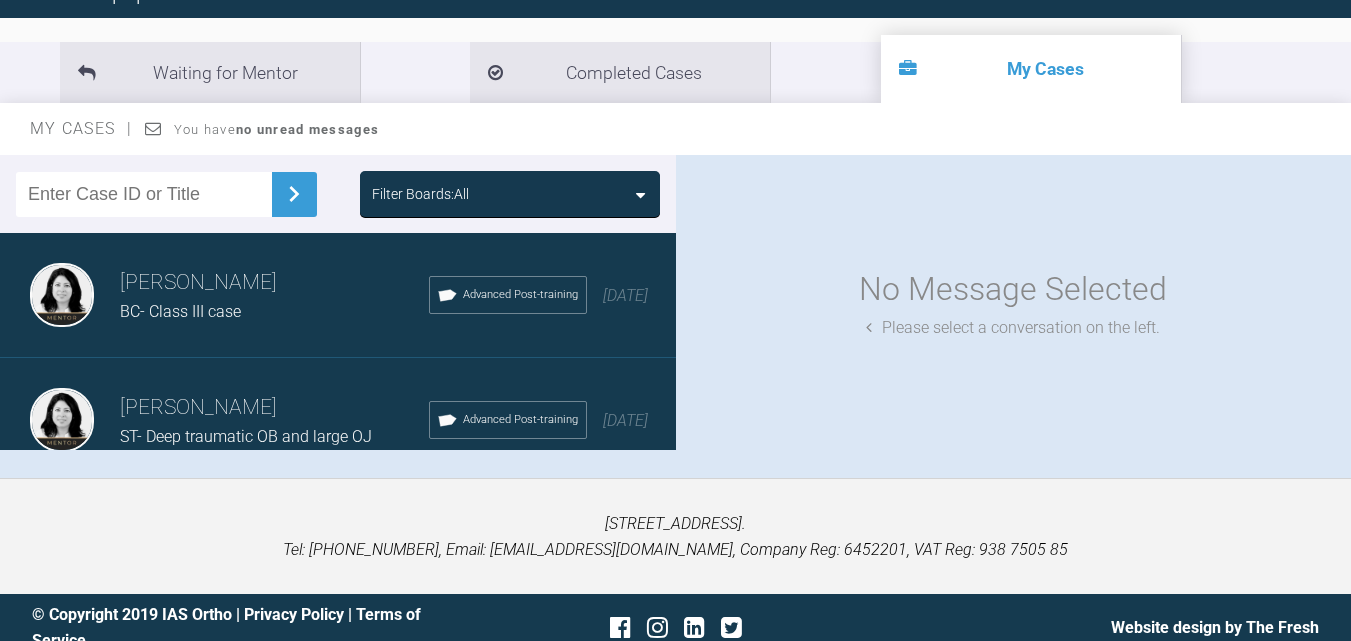 click on "[PERSON_NAME]" at bounding box center (274, 283) 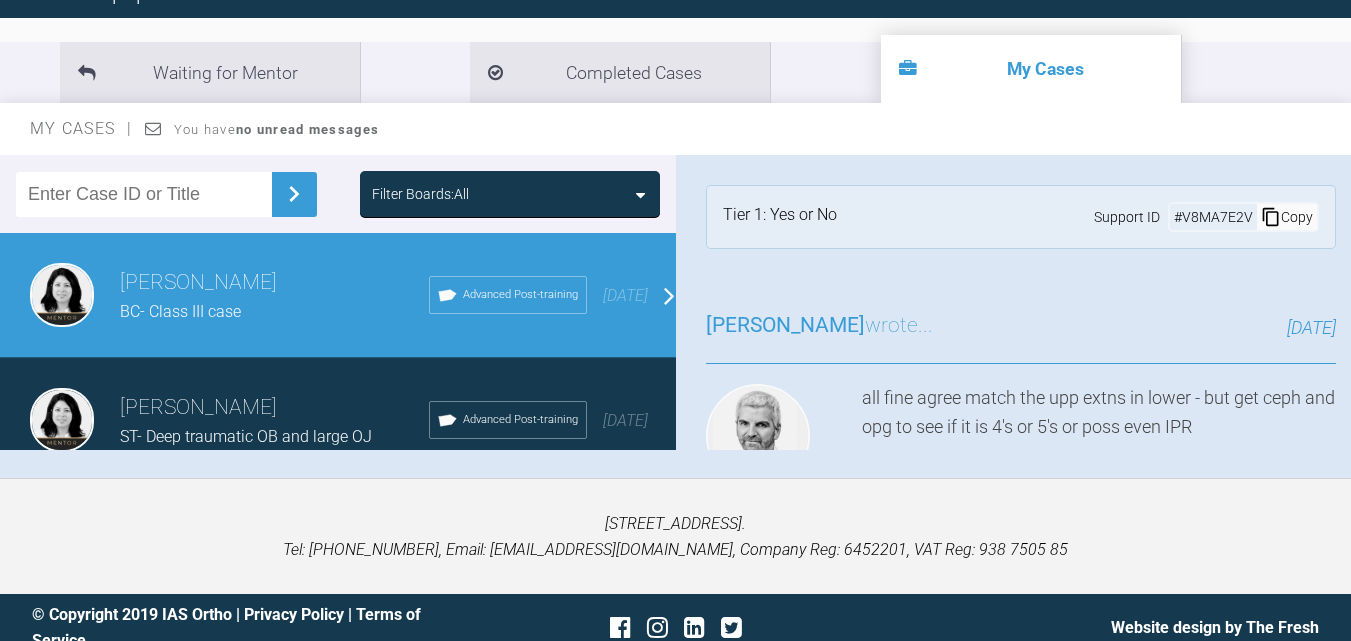 click on "[PERSON_NAME]" at bounding box center (274, 408) 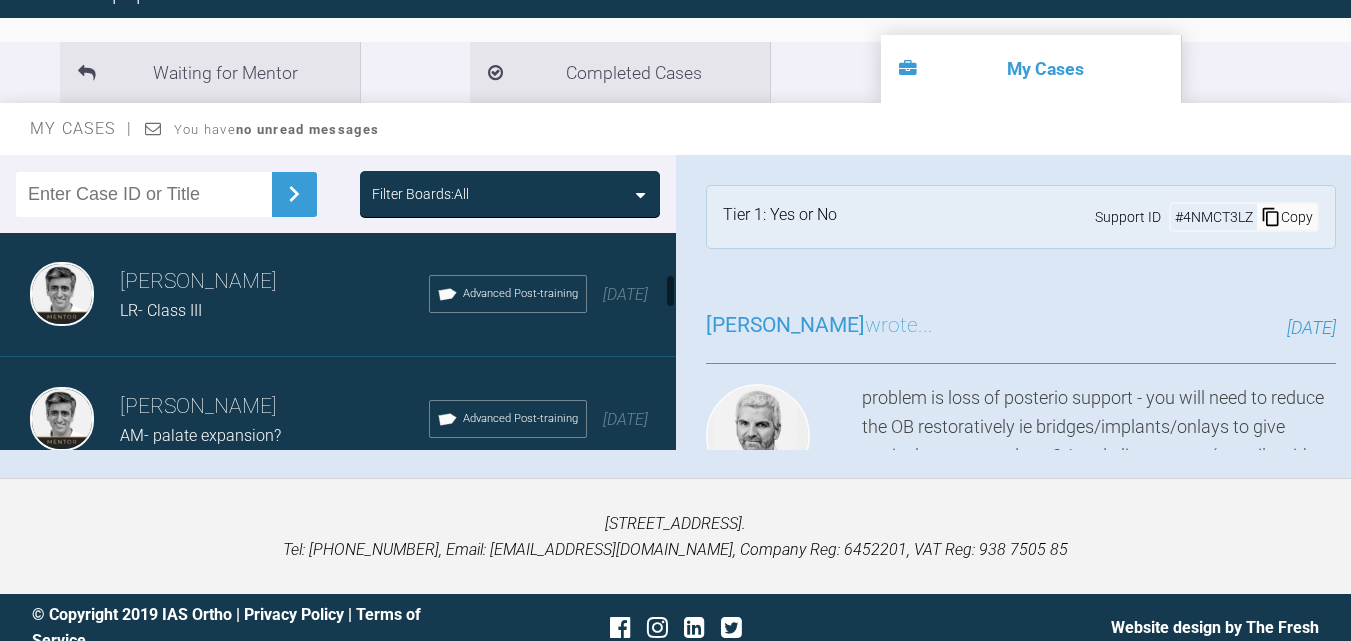 scroll, scrollTop: 300, scrollLeft: 0, axis: vertical 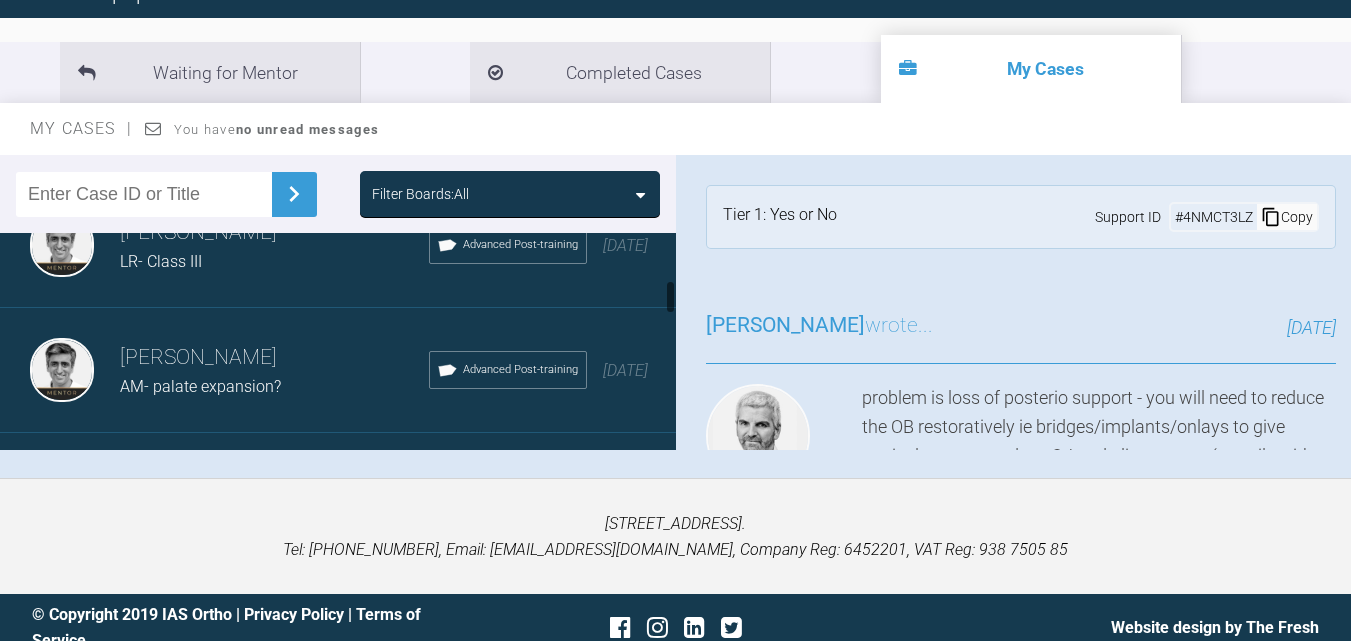 click on "[PERSON_NAME] LR- Class III Advanced Post-training [DATE]" at bounding box center [345, 245] 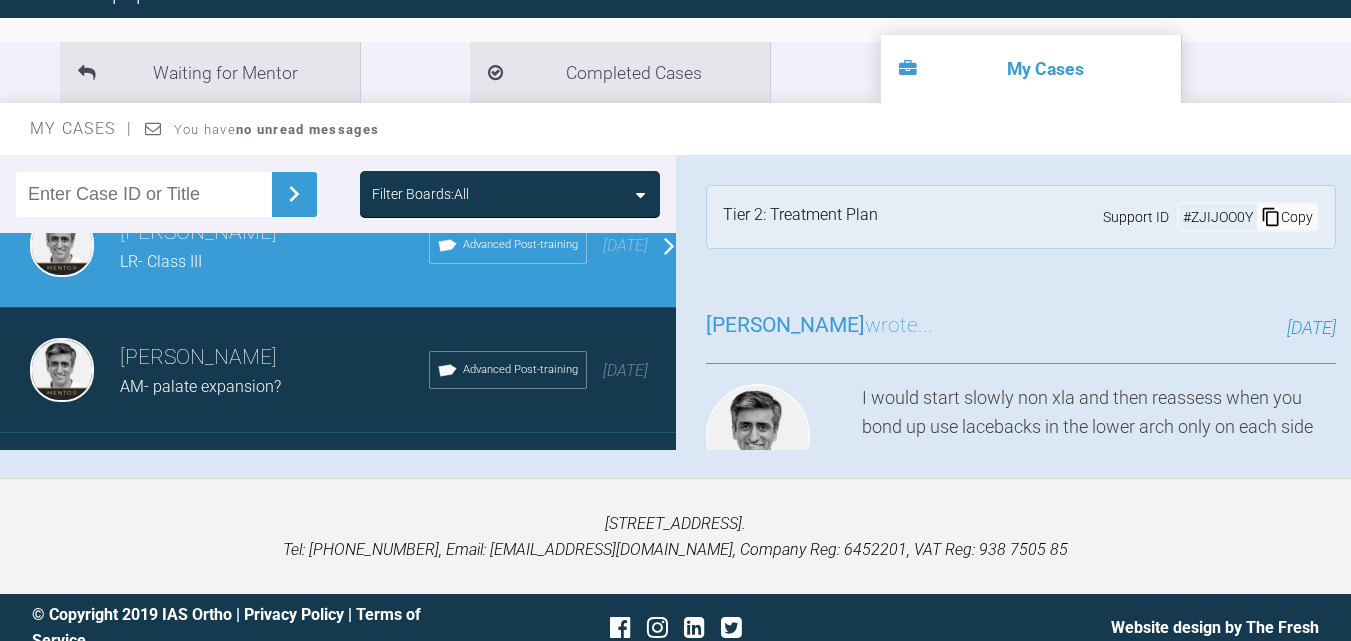 click on "[PERSON_NAME]" at bounding box center [274, 358] 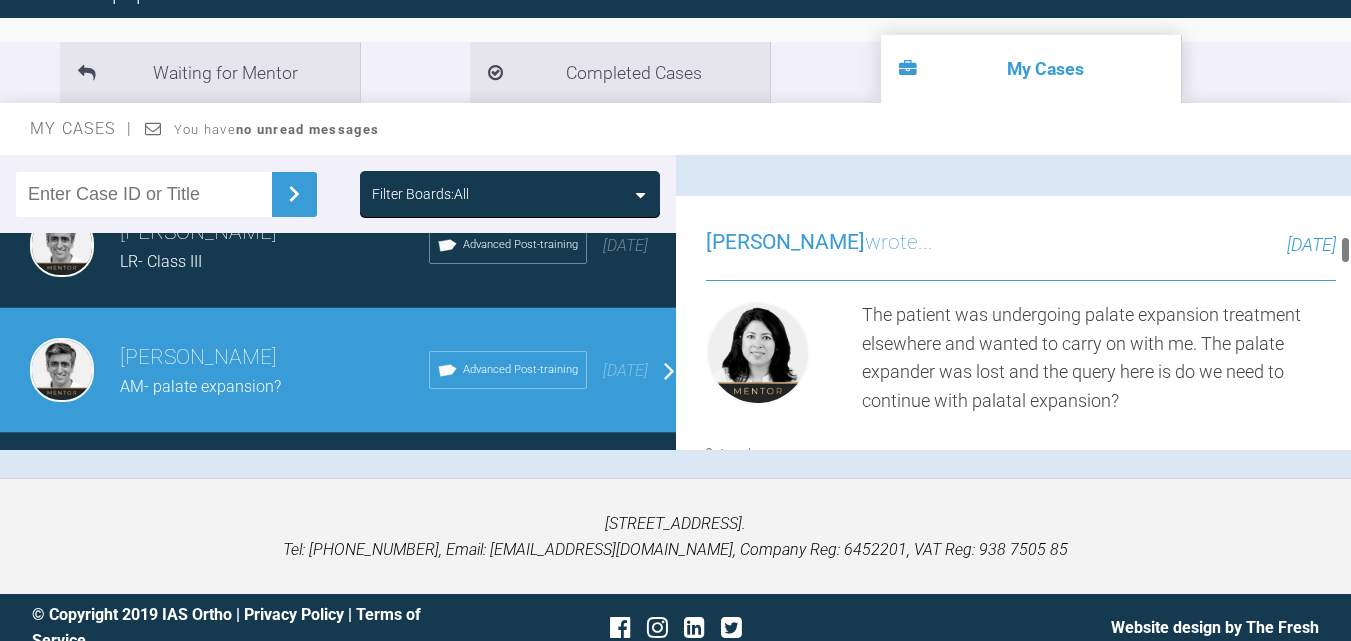 scroll, scrollTop: 1000, scrollLeft: 0, axis: vertical 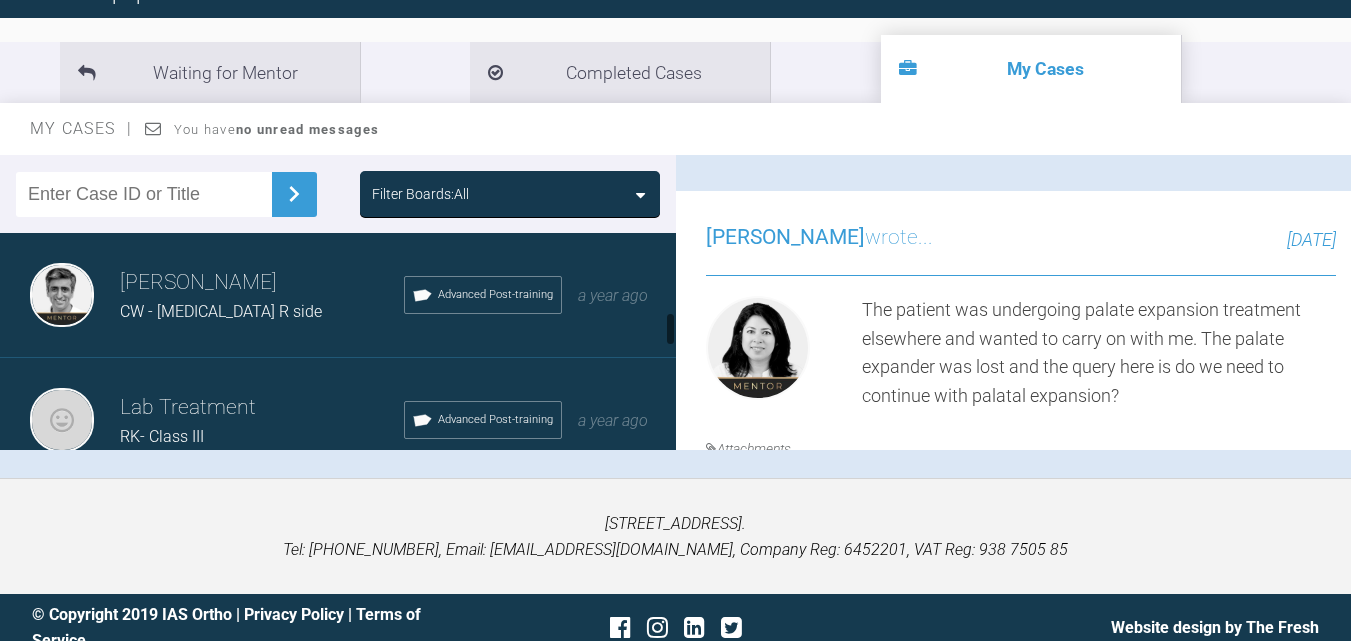 click on "[PERSON_NAME] CW - [MEDICAL_DATA] R side Advanced Post-training a year ago" at bounding box center [345, 295] 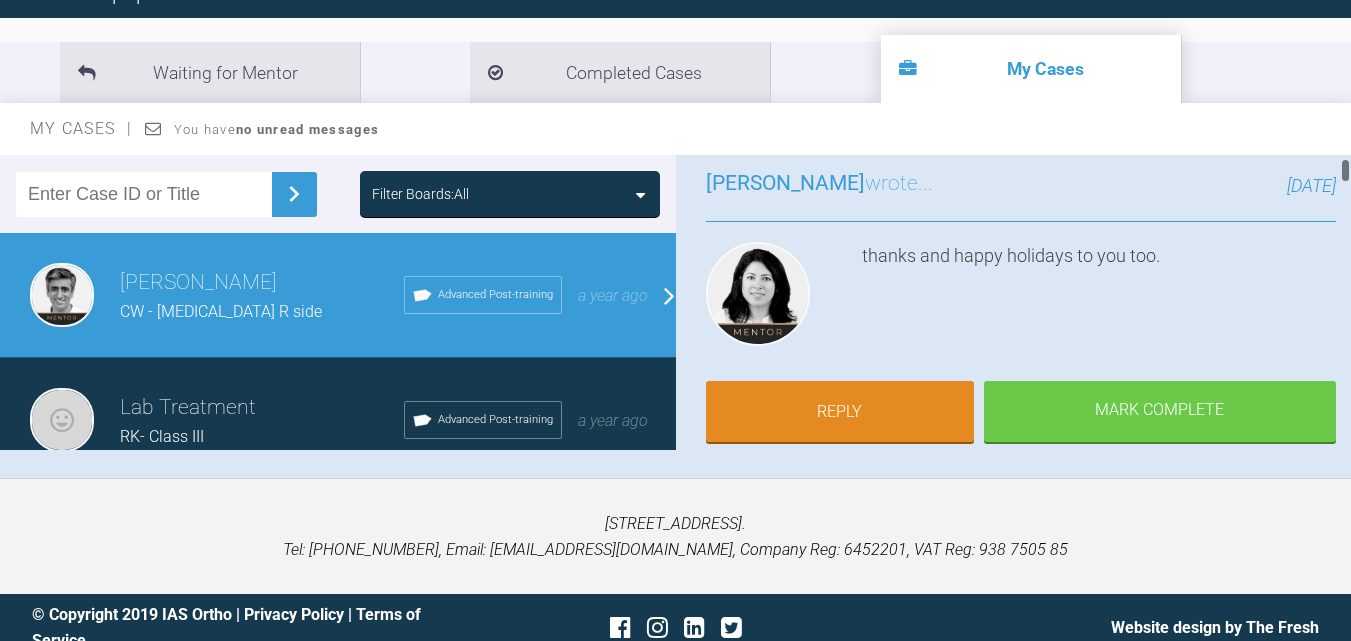 scroll, scrollTop: 0, scrollLeft: 0, axis: both 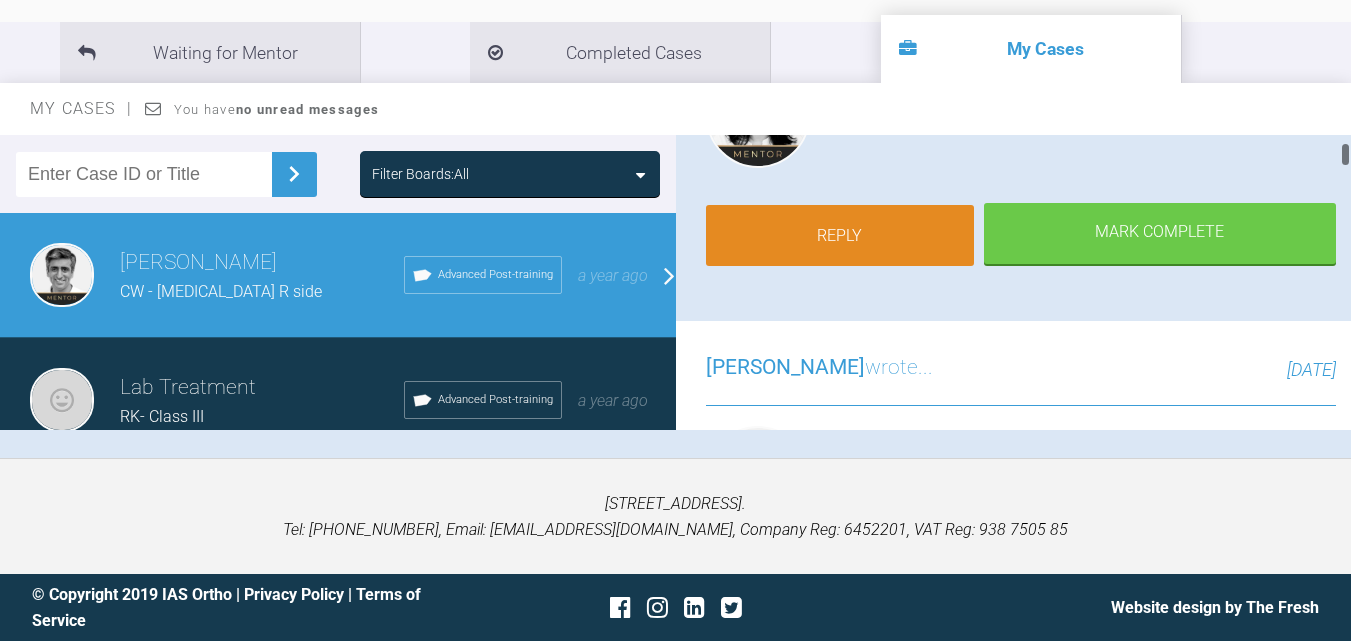 click on "Reply" at bounding box center [840, 236] 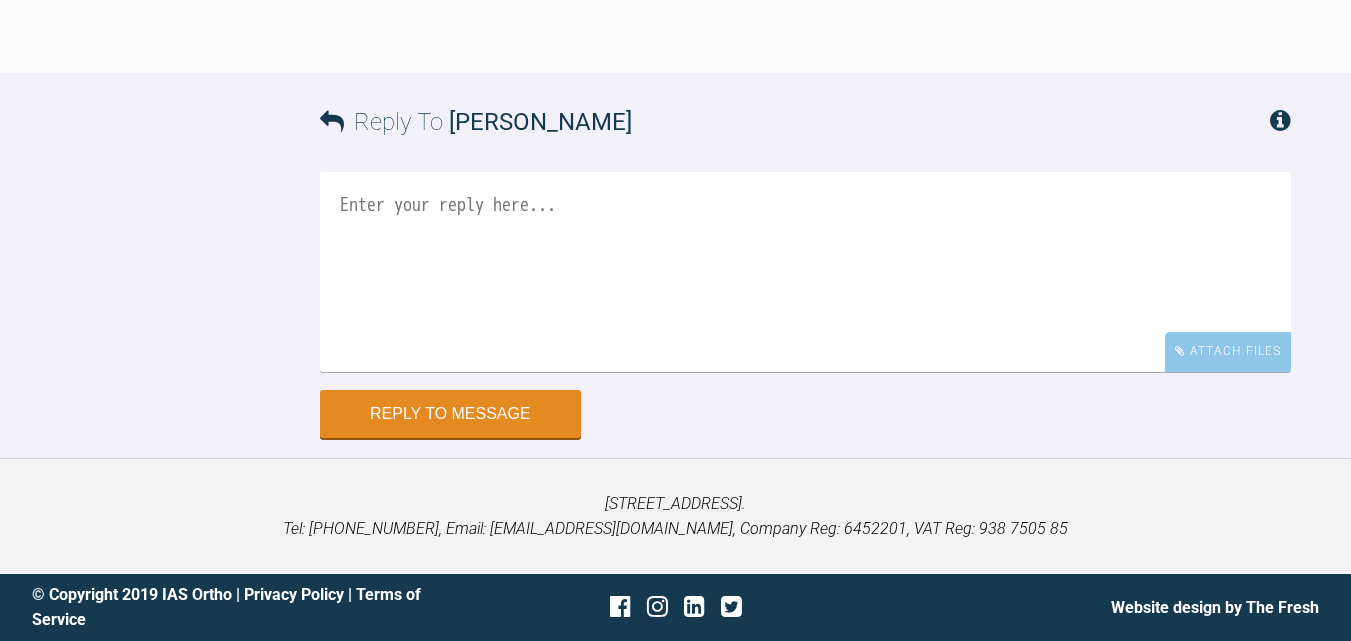scroll, scrollTop: 13778, scrollLeft: 0, axis: vertical 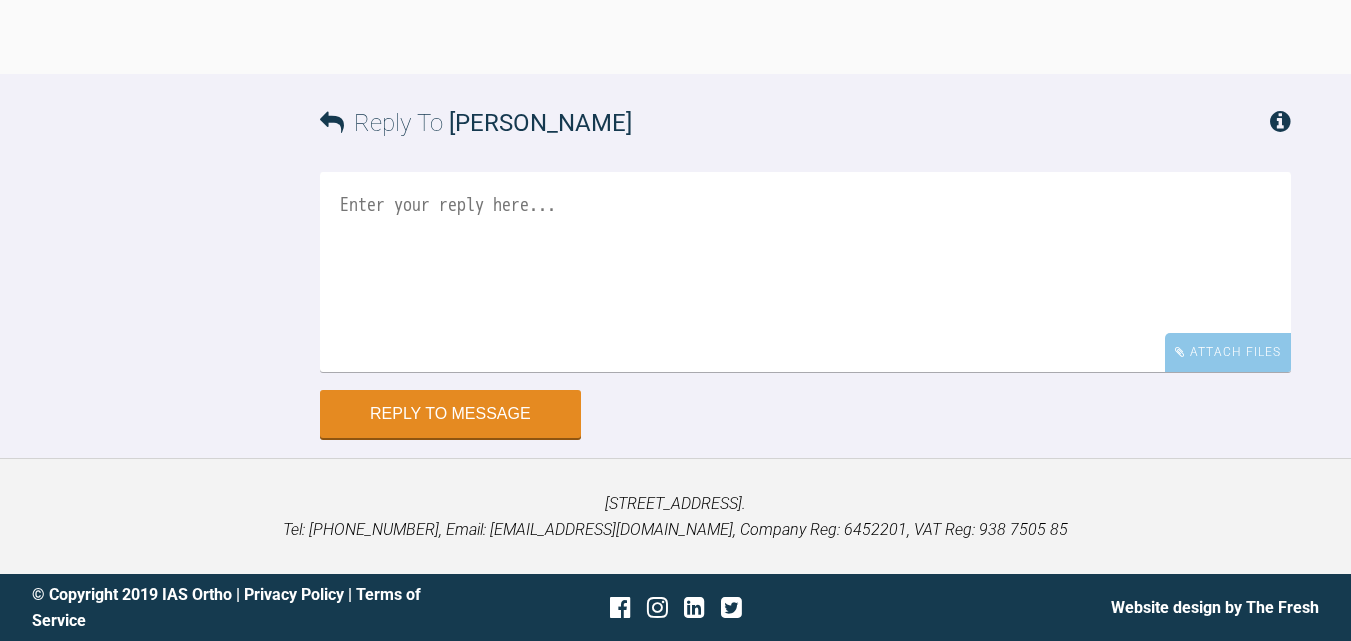 click at bounding box center [805, 272] 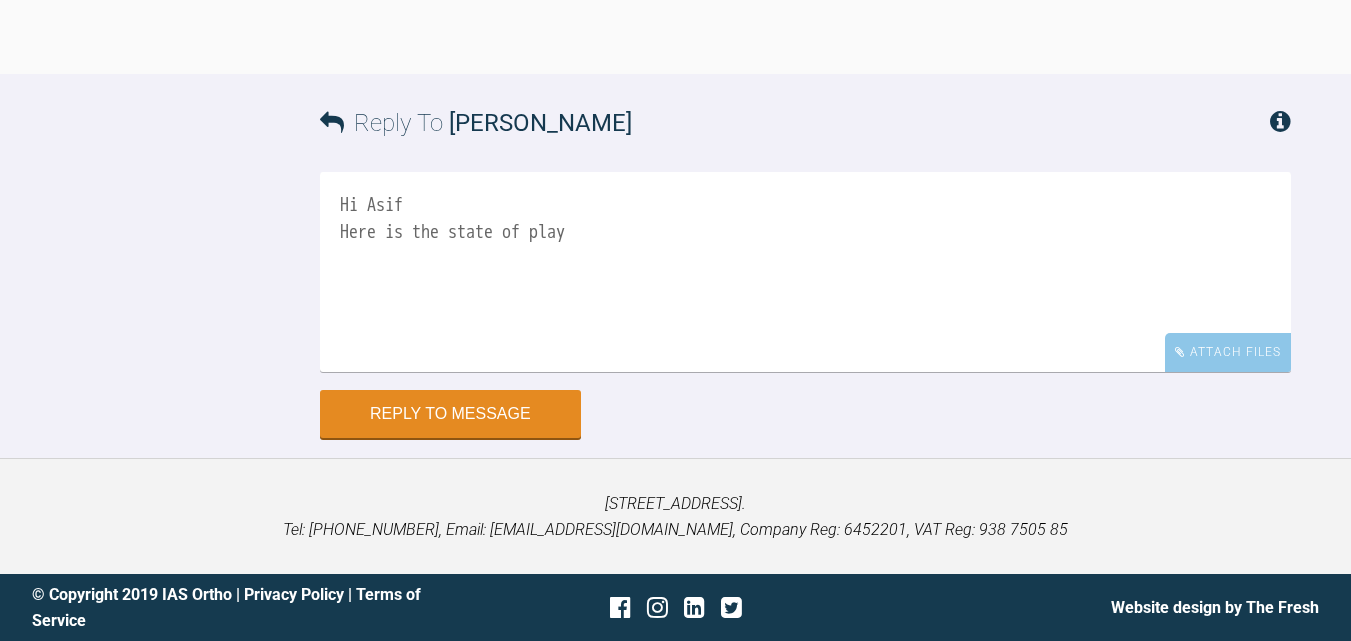 click on "Hi Asif
Here is the state of play" at bounding box center (805, 272) 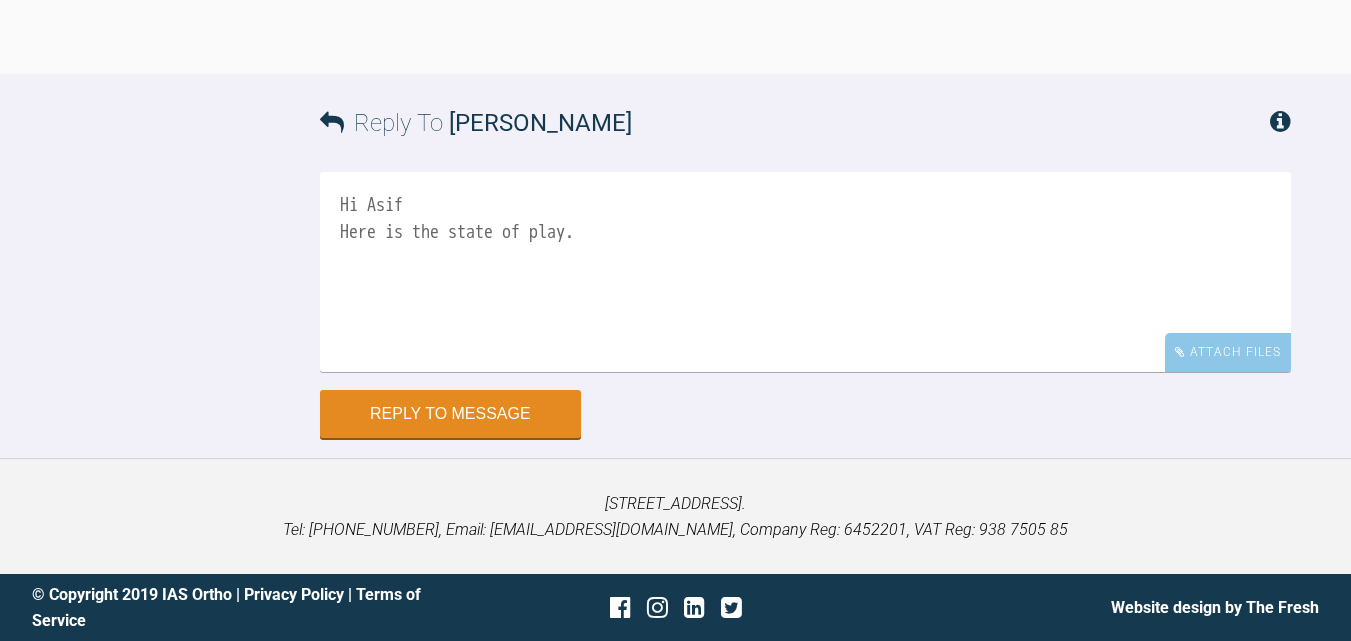 type on "Hi Asif
Here is the state of play." 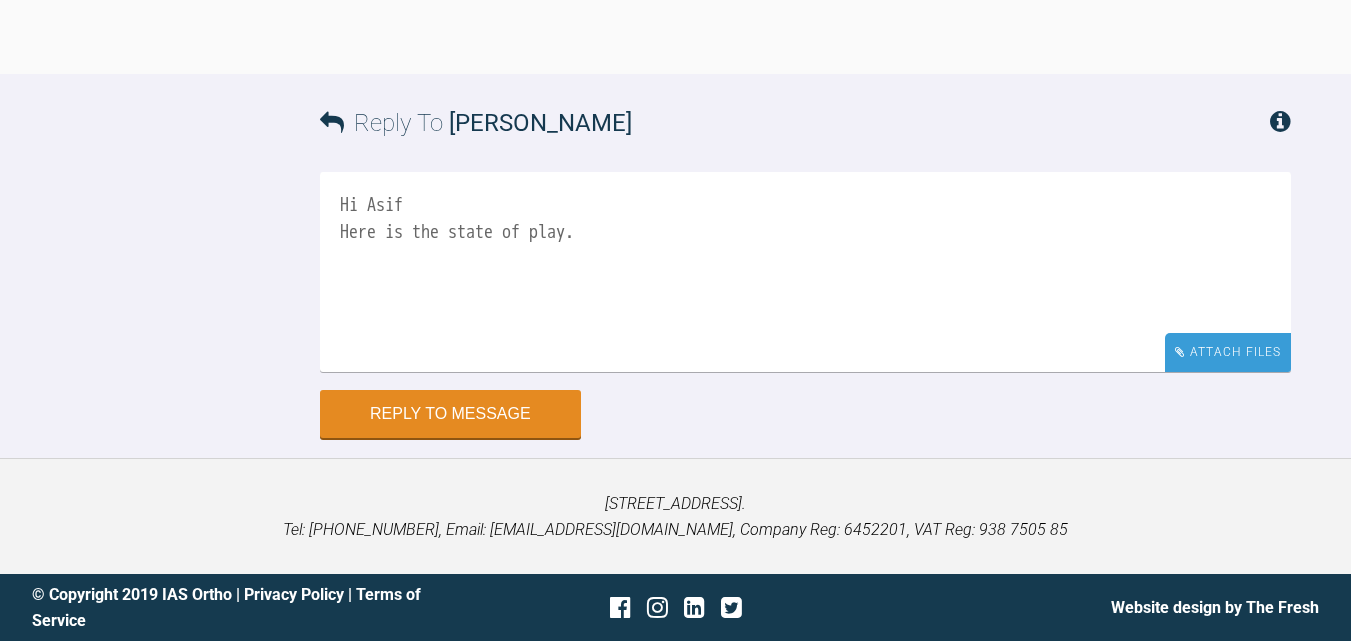 click on "Attach Files" at bounding box center (1228, 352) 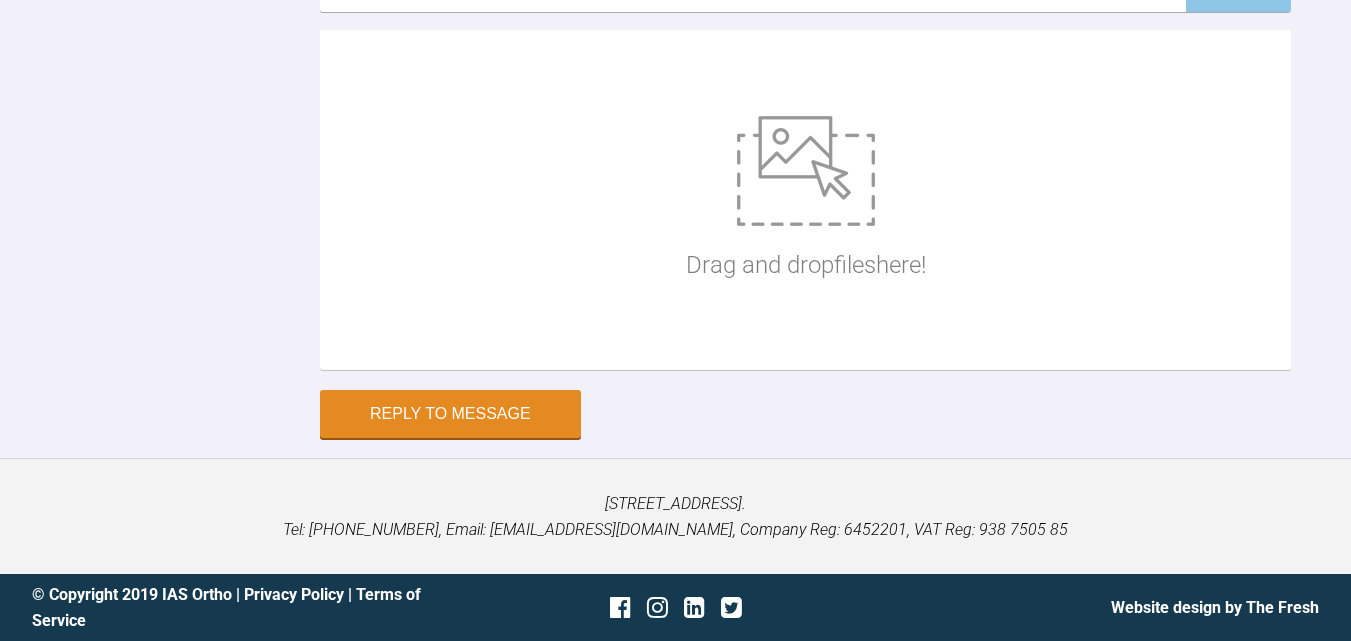 click at bounding box center [806, 171] 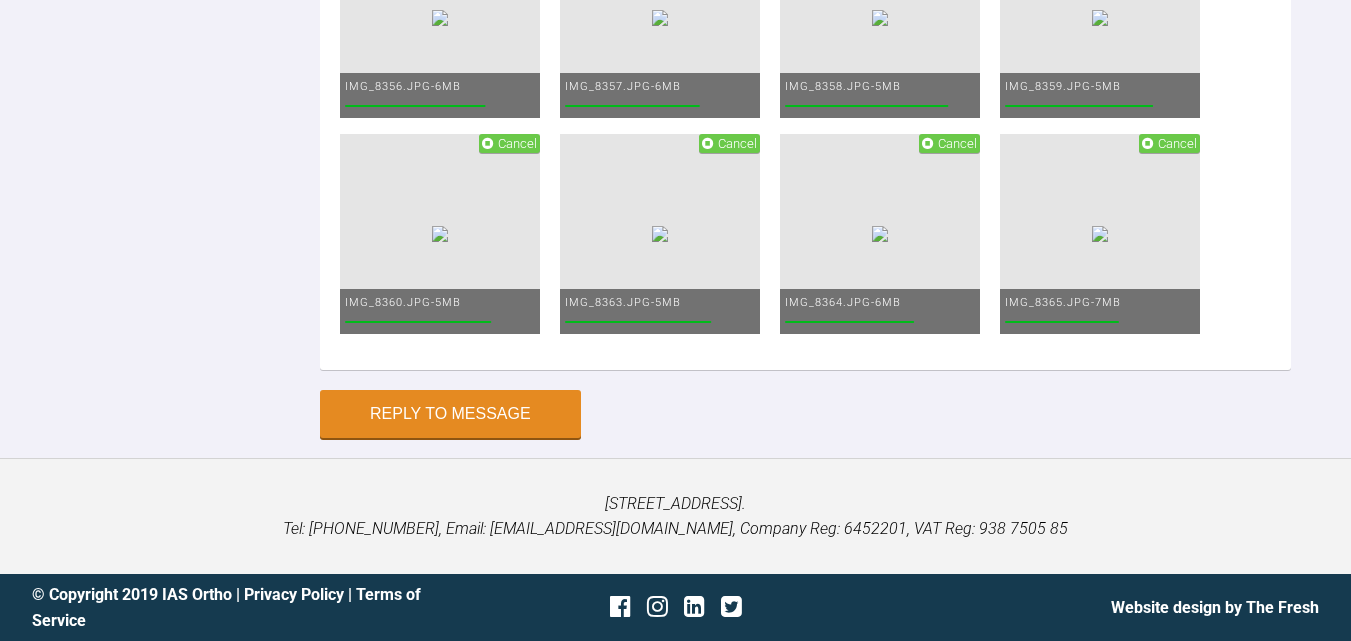 scroll, scrollTop: 14678, scrollLeft: 0, axis: vertical 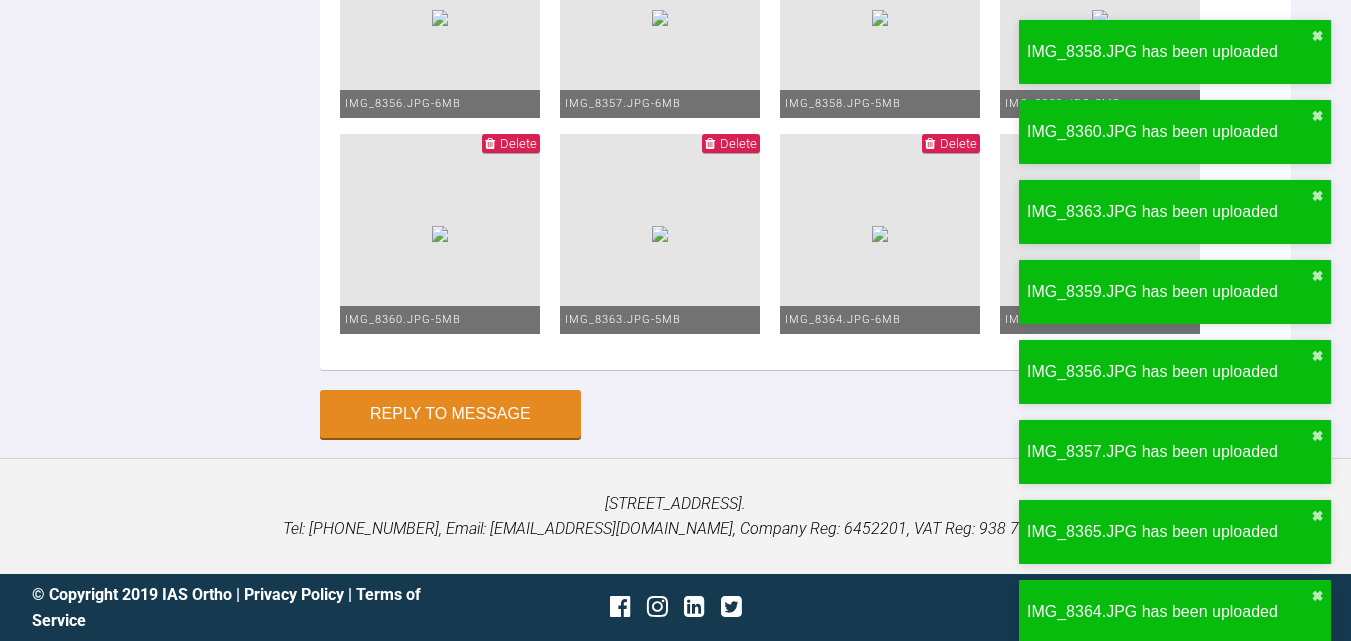 click at bounding box center (440, 18) 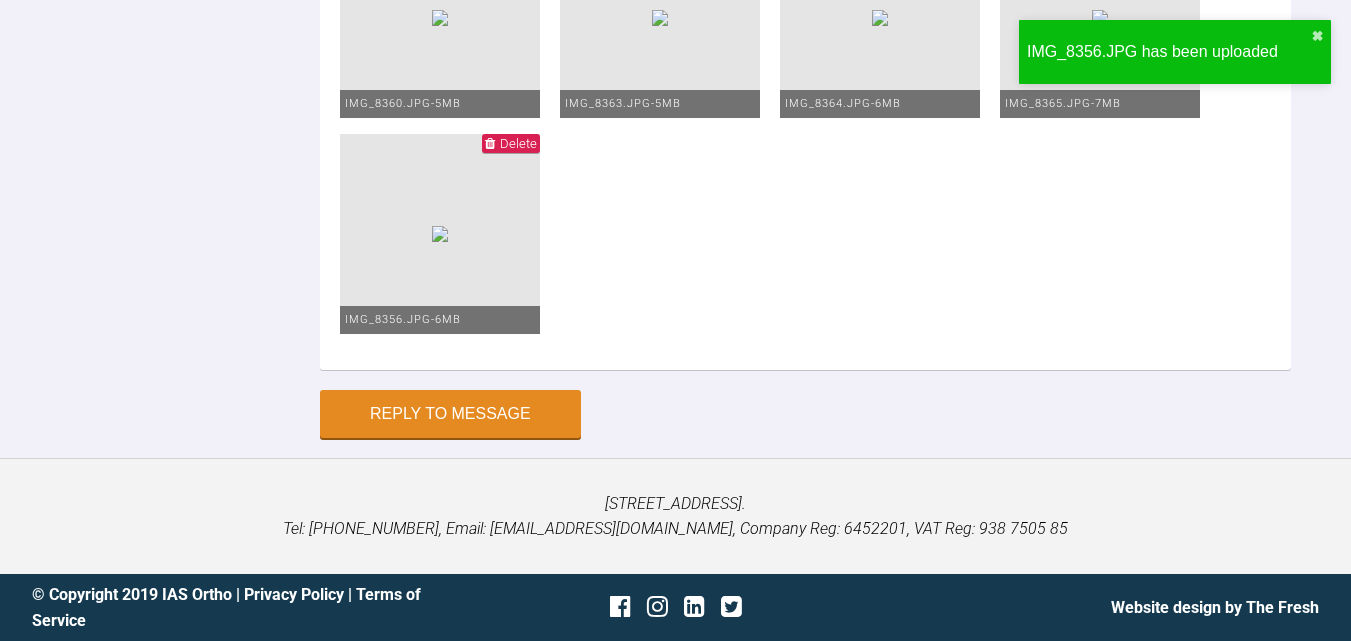 scroll, scrollTop: 15445, scrollLeft: 0, axis: vertical 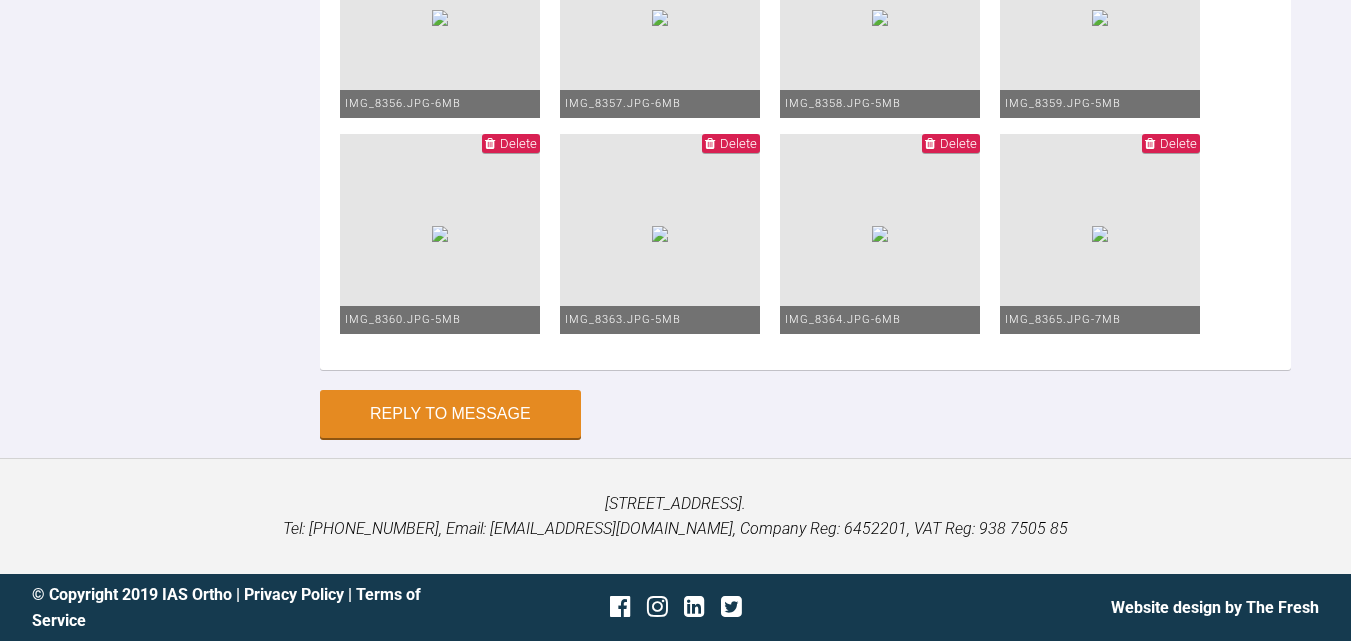 click on "Hi Asif
Here is the state of play." at bounding box center (805, -447) 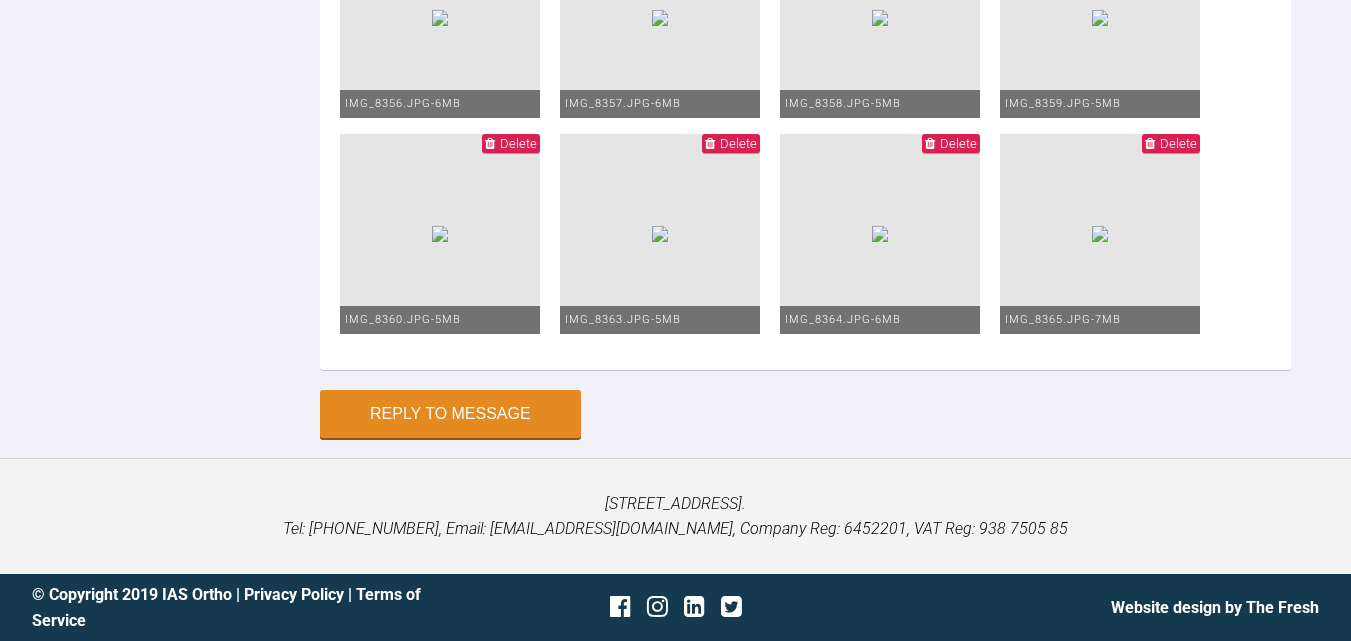 scroll, scrollTop: 195, scrollLeft: 0, axis: vertical 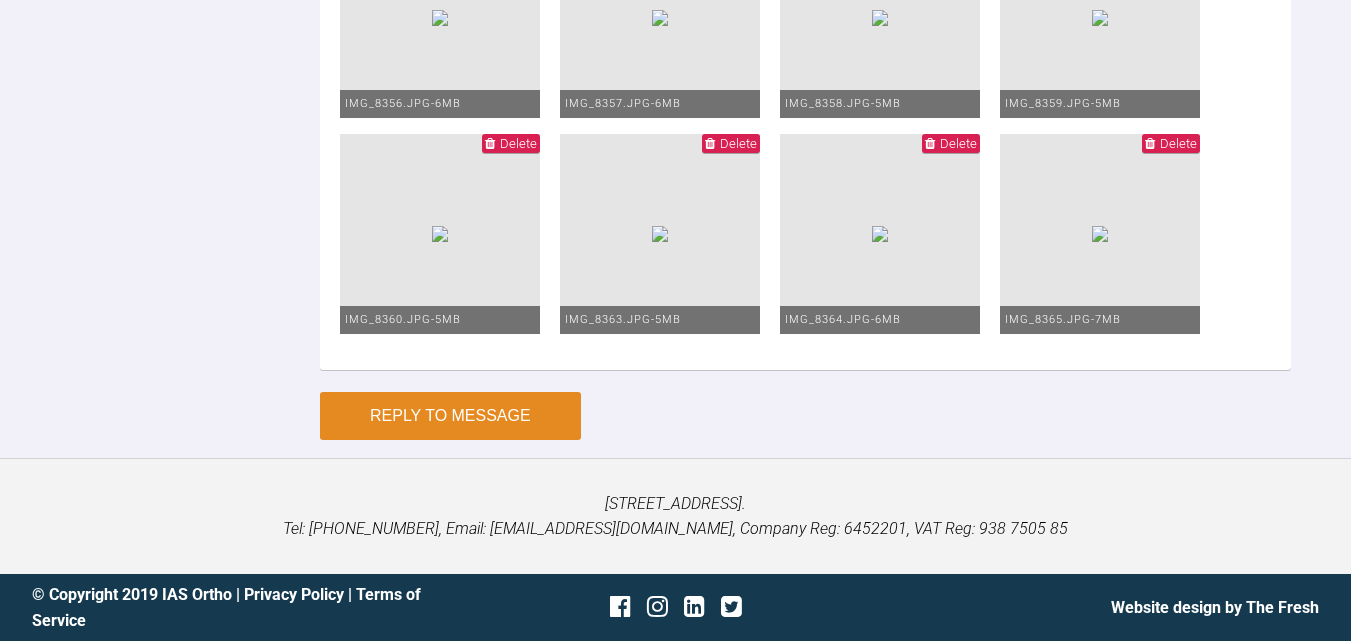 type on "Hi Asif
Here is the state of play.
Upper 20/20 lower 016 Niti
Ipr mes and distal to lower canines to help them slot in.
a space has opened up at UR2
[MEDICAL_DATA] better, but probably due to increasing size of upper arch therefore space opened up
What can I do about this, should we consider bonding? not ideal...
Please advise.
Thanks and best wishes,
[GEOGRAPHIC_DATA]" 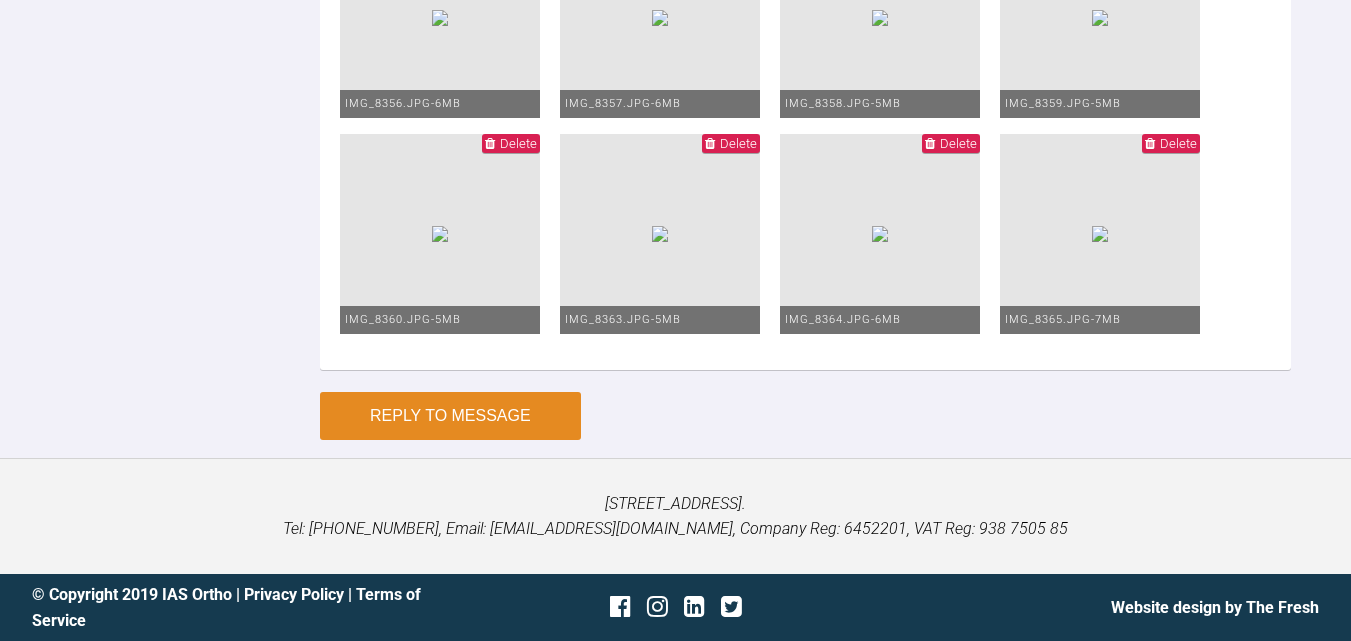 scroll, scrollTop: 0, scrollLeft: 0, axis: both 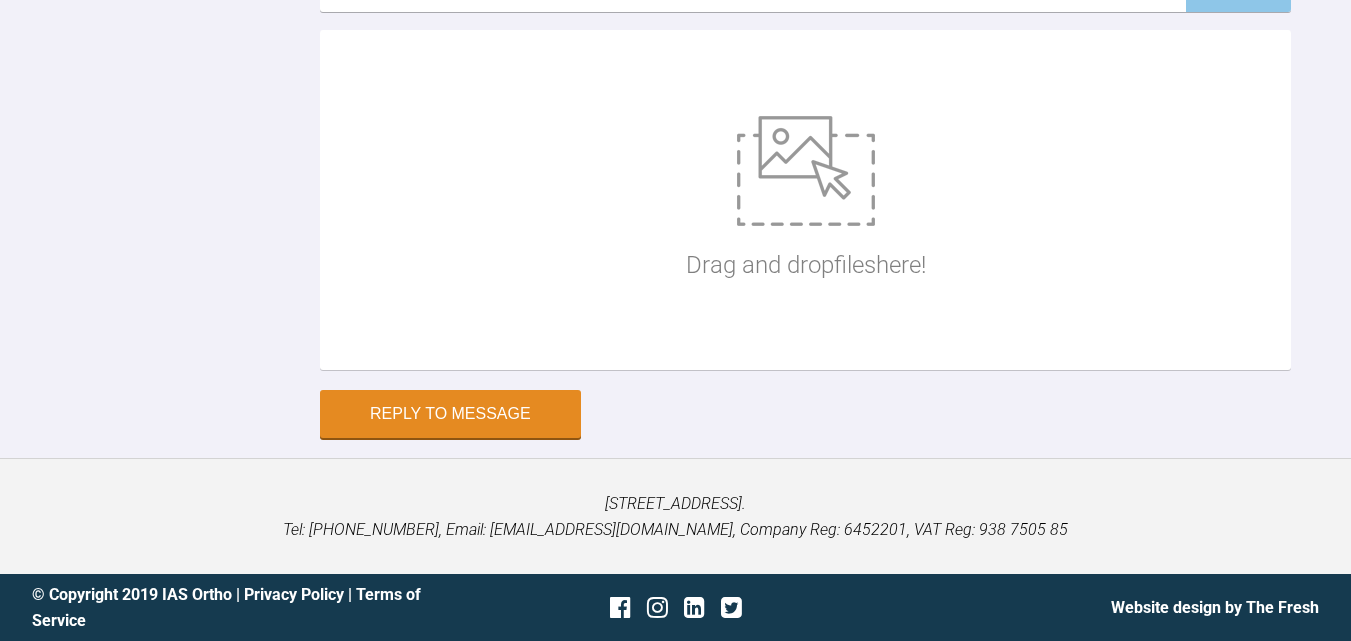 click at bounding box center [487, -462] 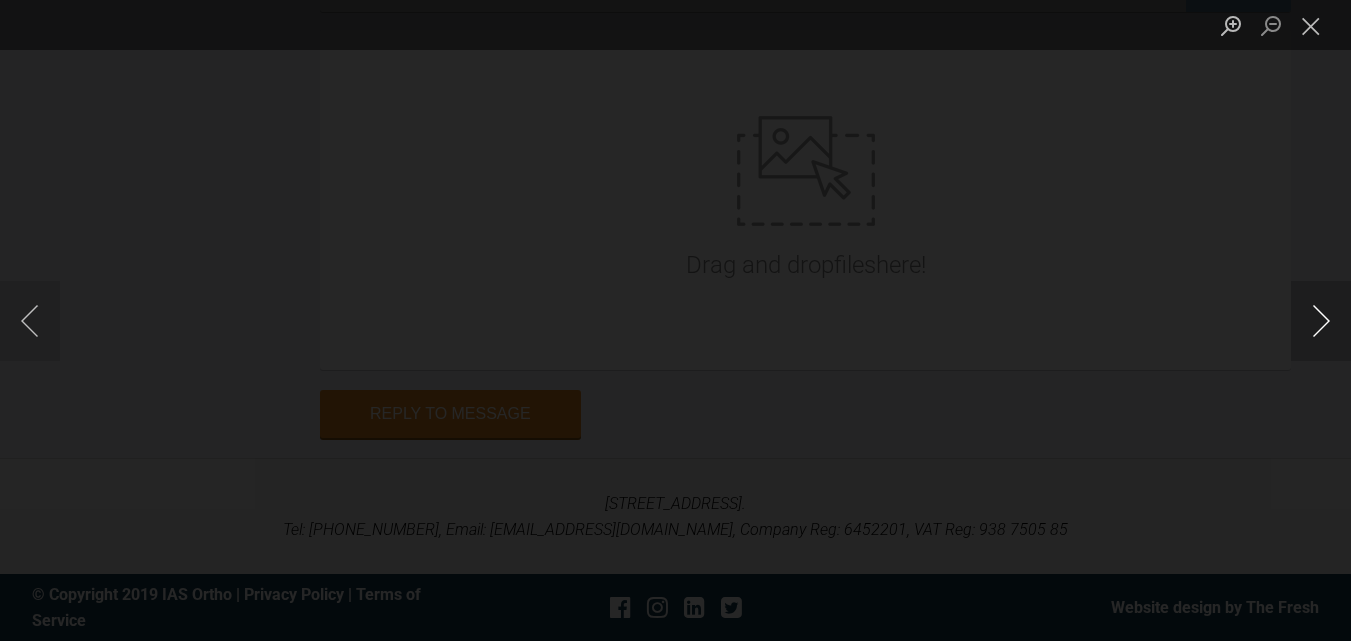 click at bounding box center (1321, 321) 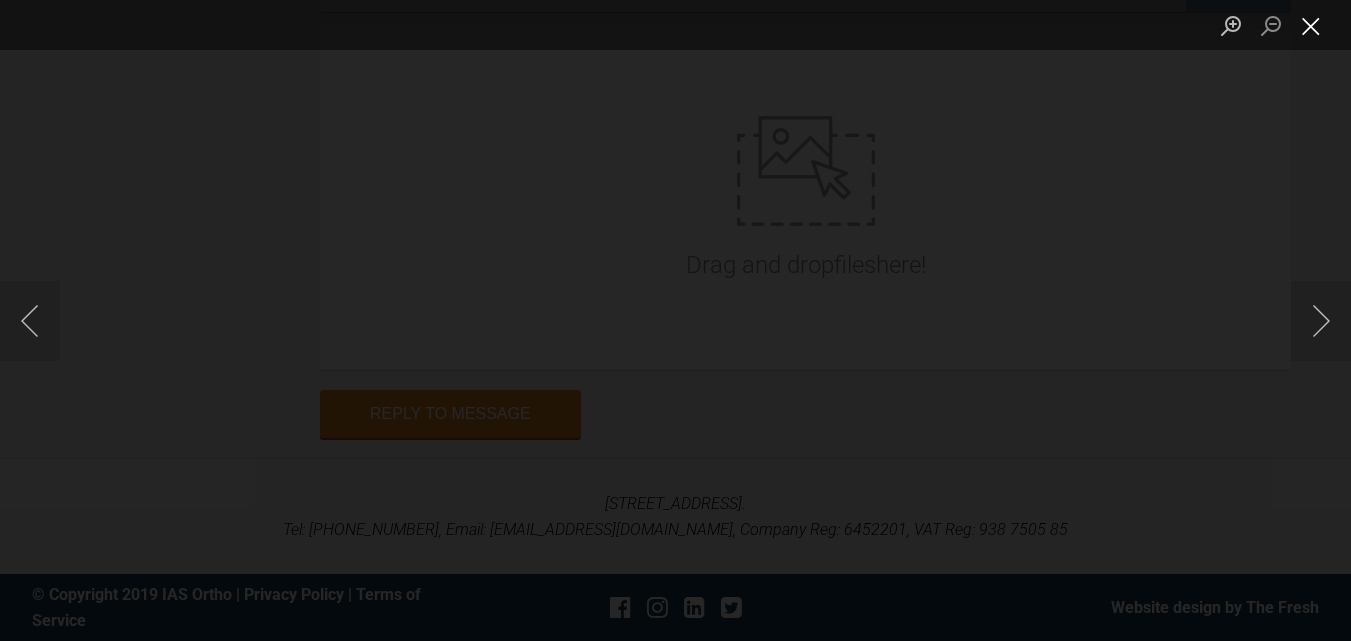 click at bounding box center (1311, 25) 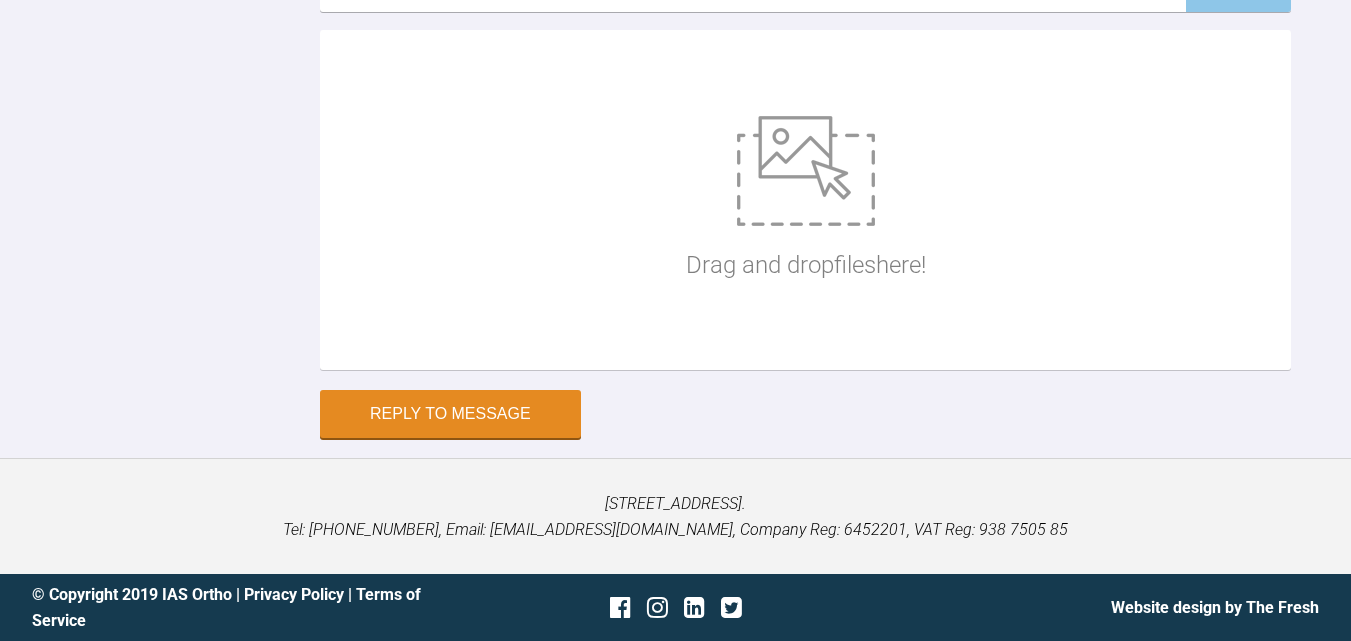 scroll, scrollTop: 14912, scrollLeft: 0, axis: vertical 